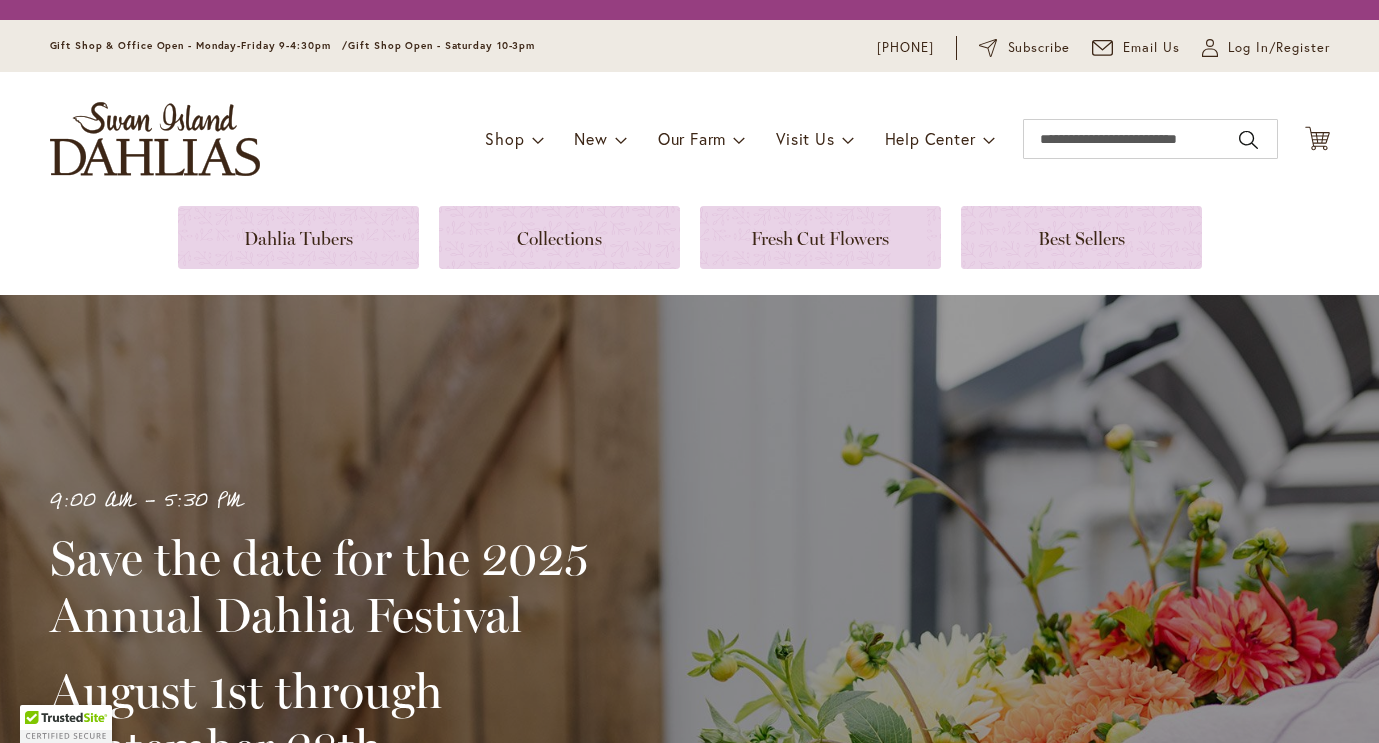 scroll, scrollTop: 0, scrollLeft: 0, axis: both 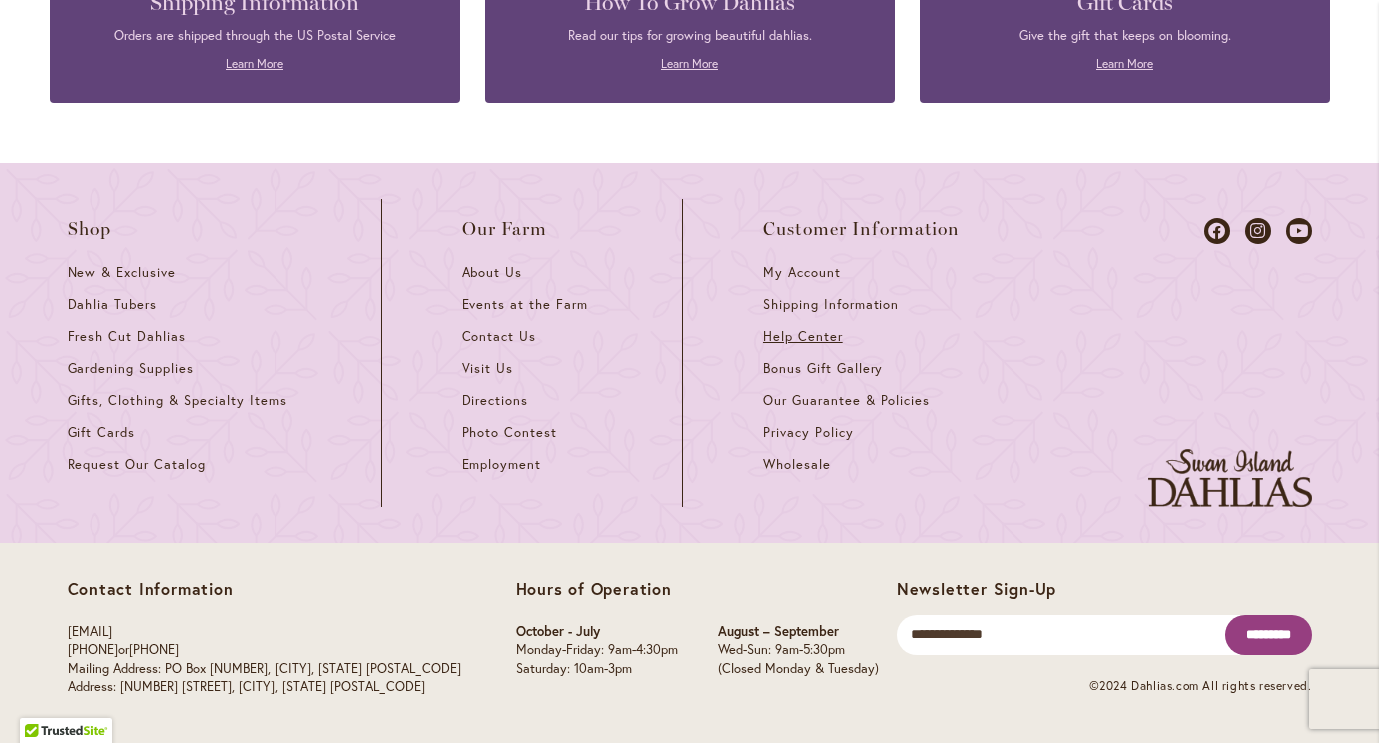 type on "**********" 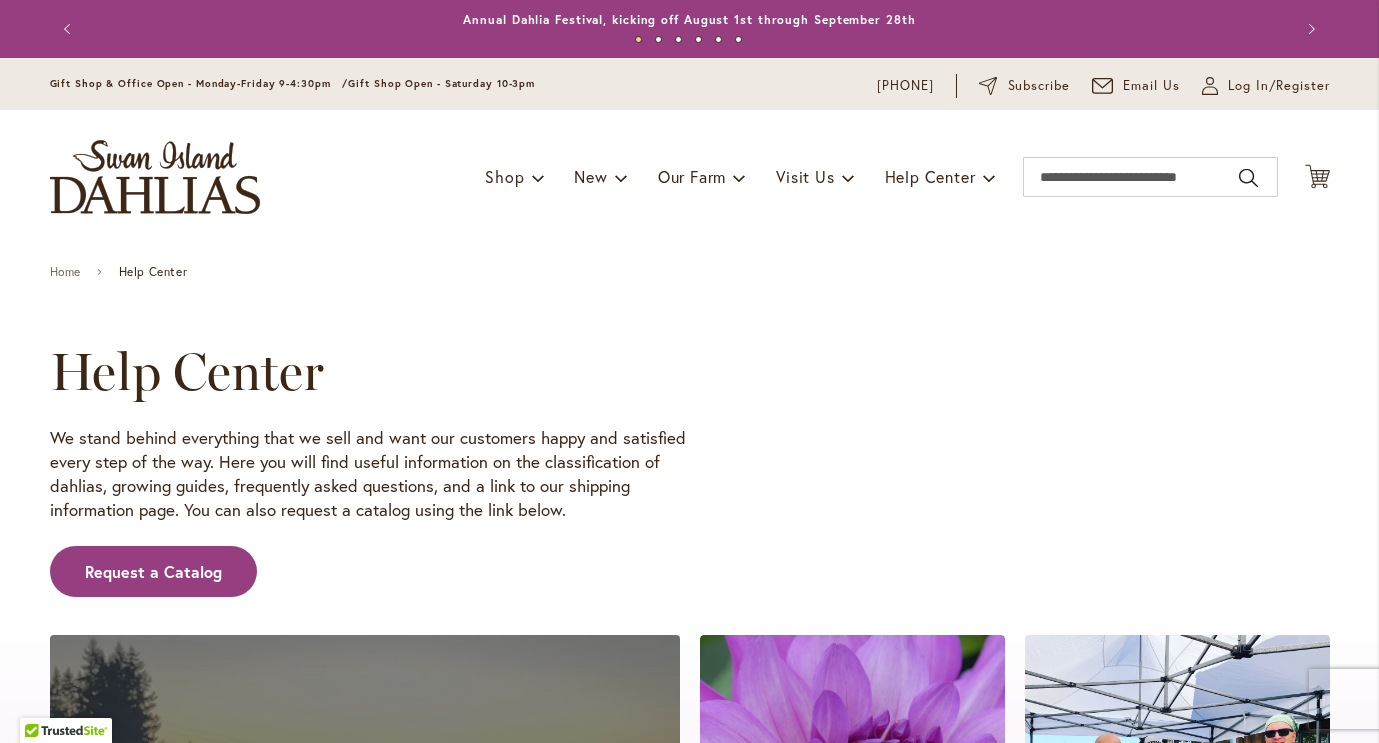 scroll, scrollTop: 0, scrollLeft: 0, axis: both 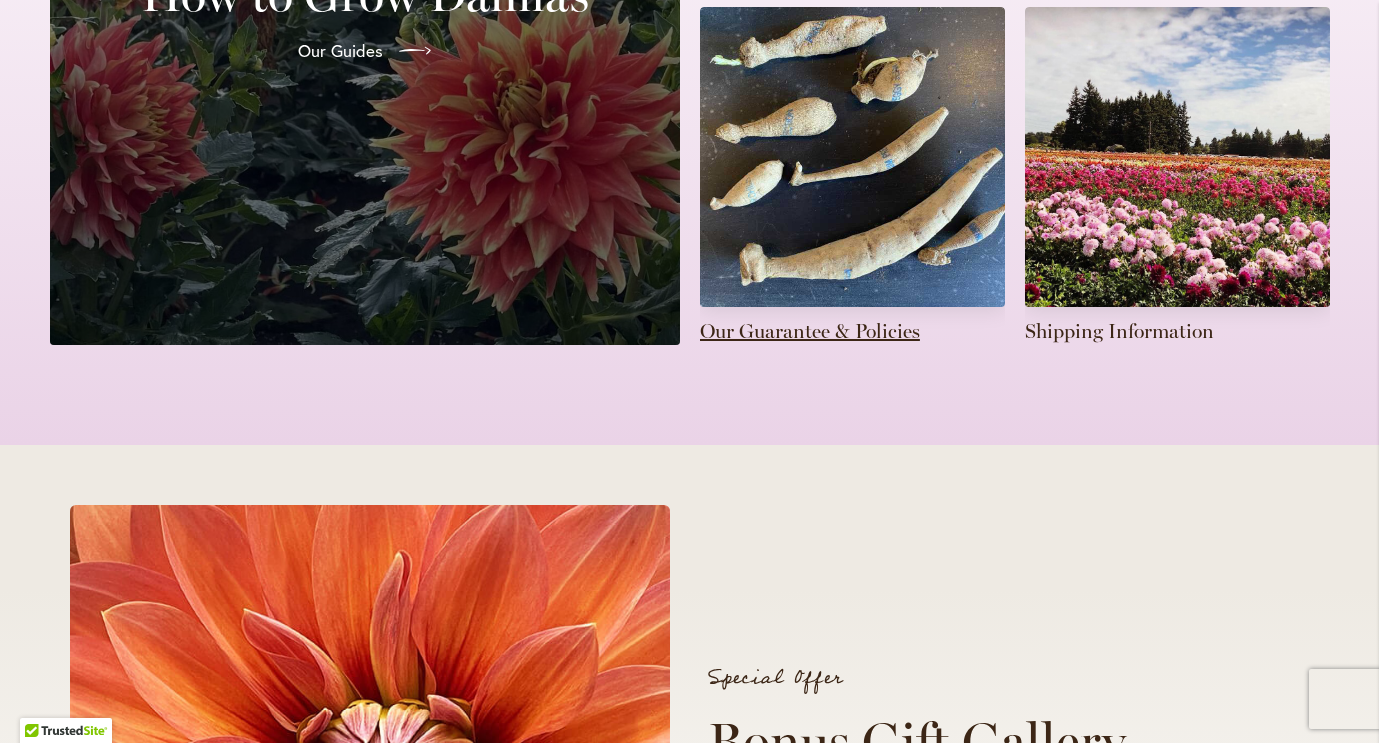 type on "**********" 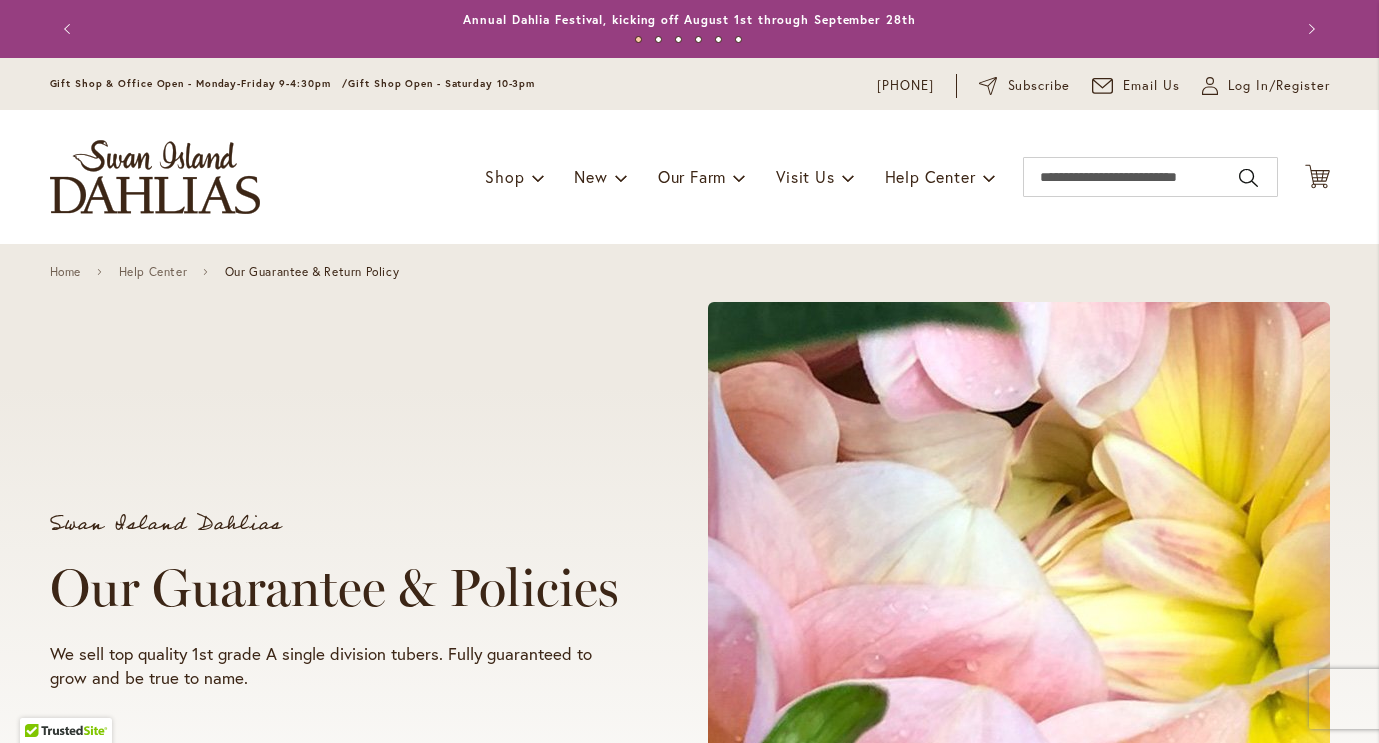 scroll, scrollTop: 0, scrollLeft: 0, axis: both 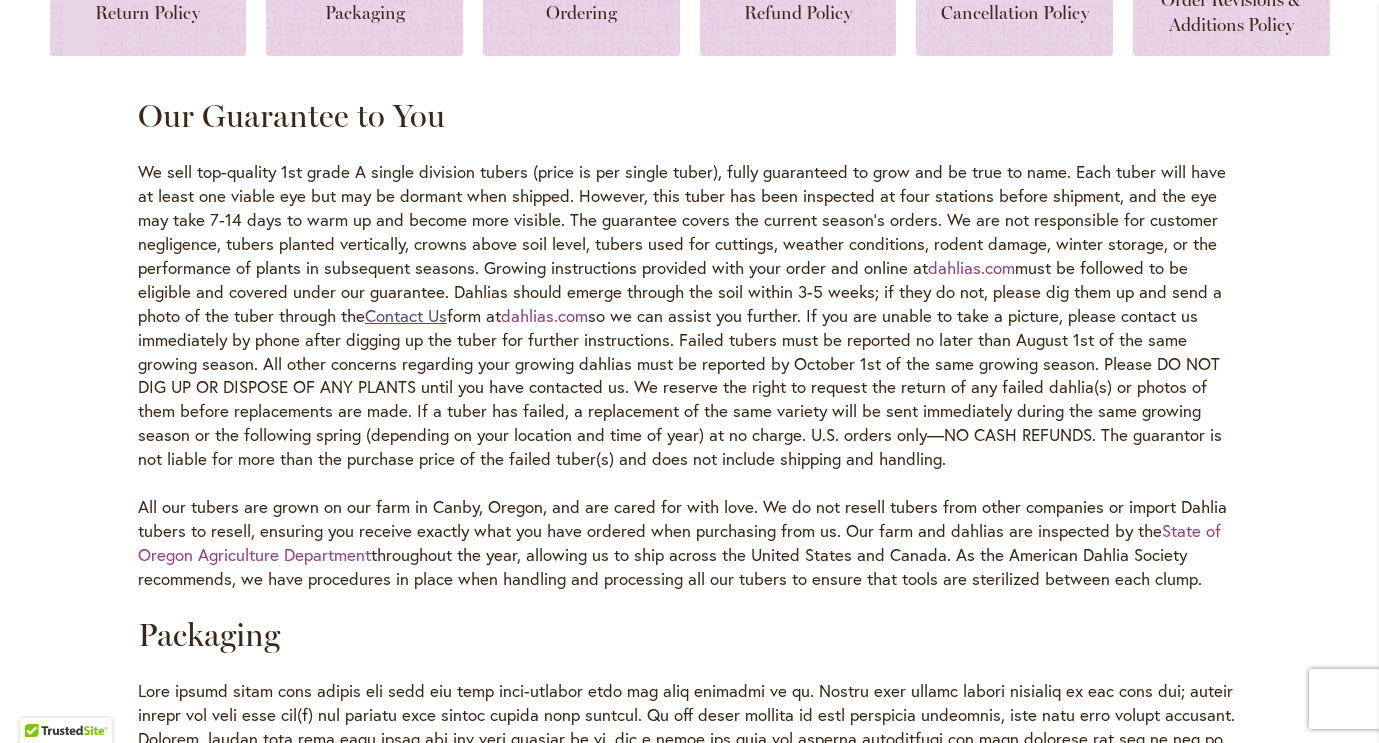 type on "**********" 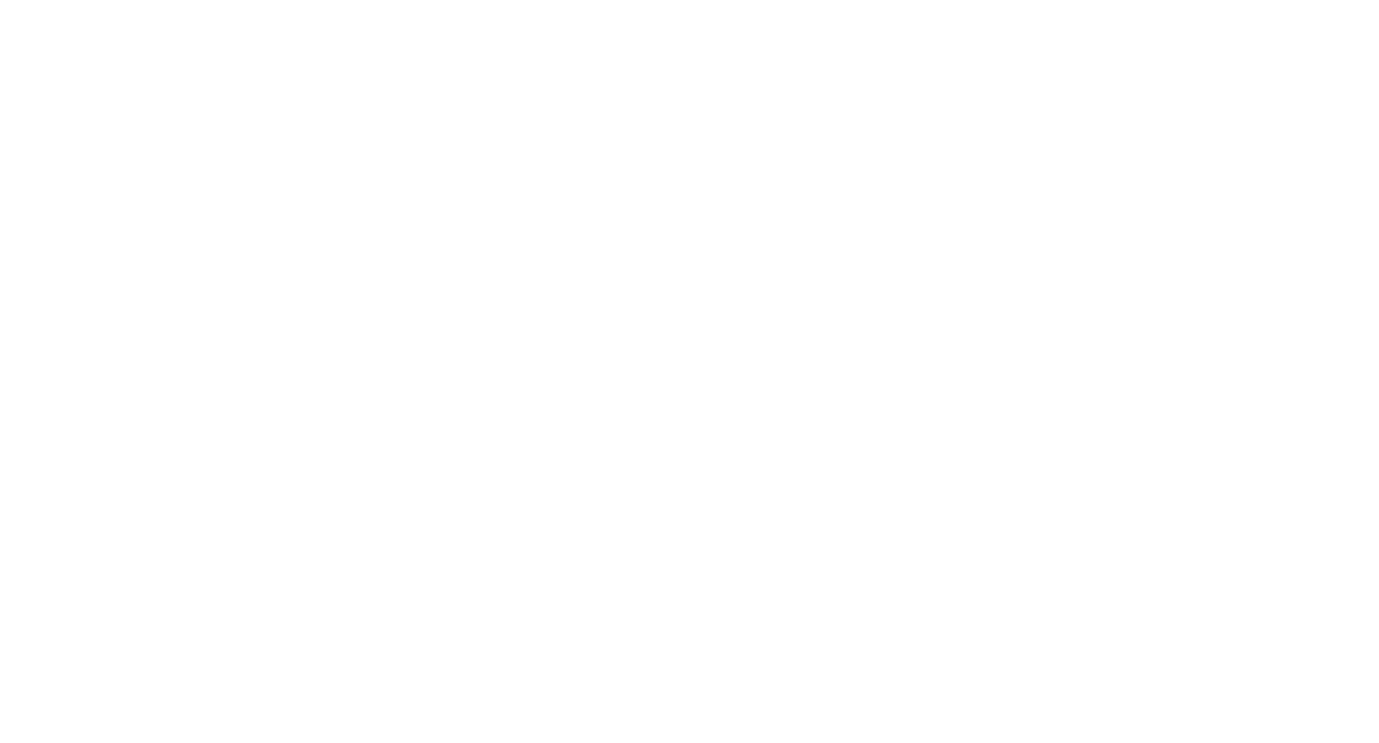 scroll, scrollTop: 0, scrollLeft: 0, axis: both 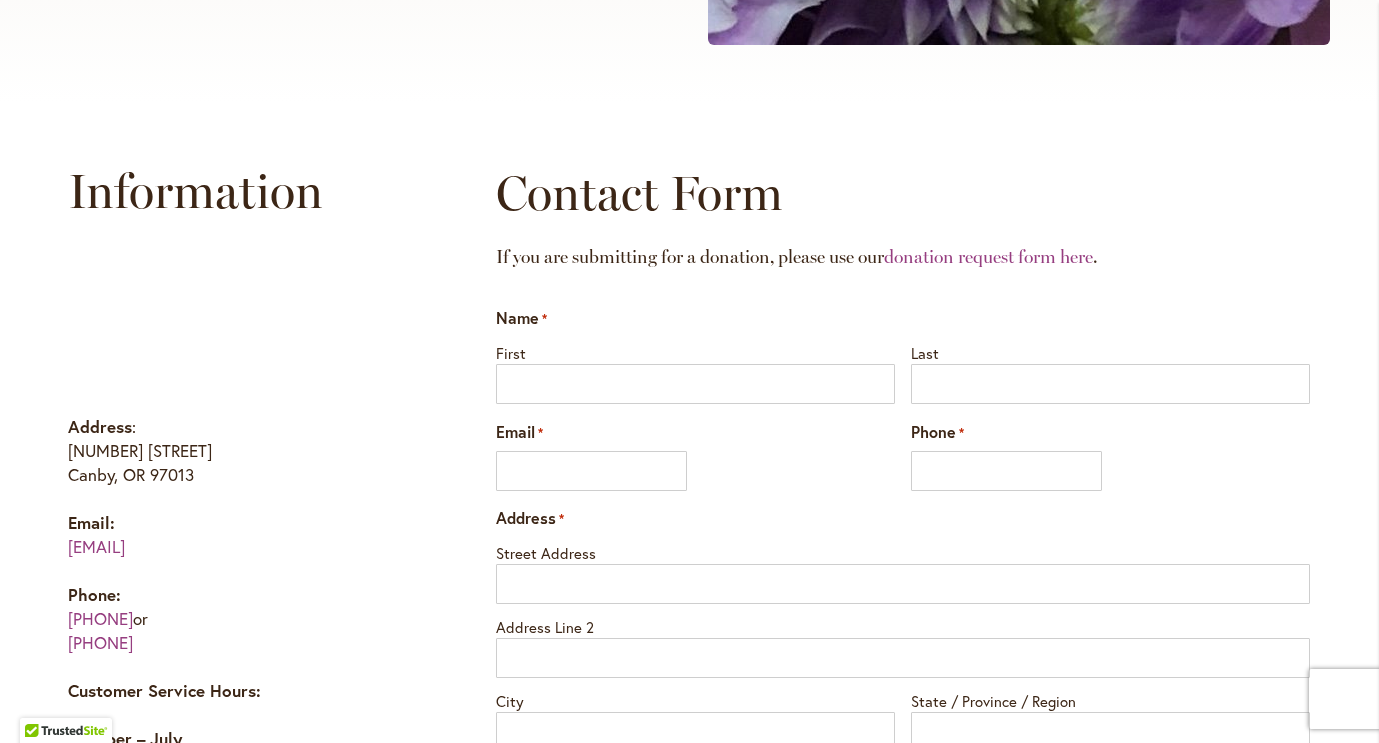 type on "**********" 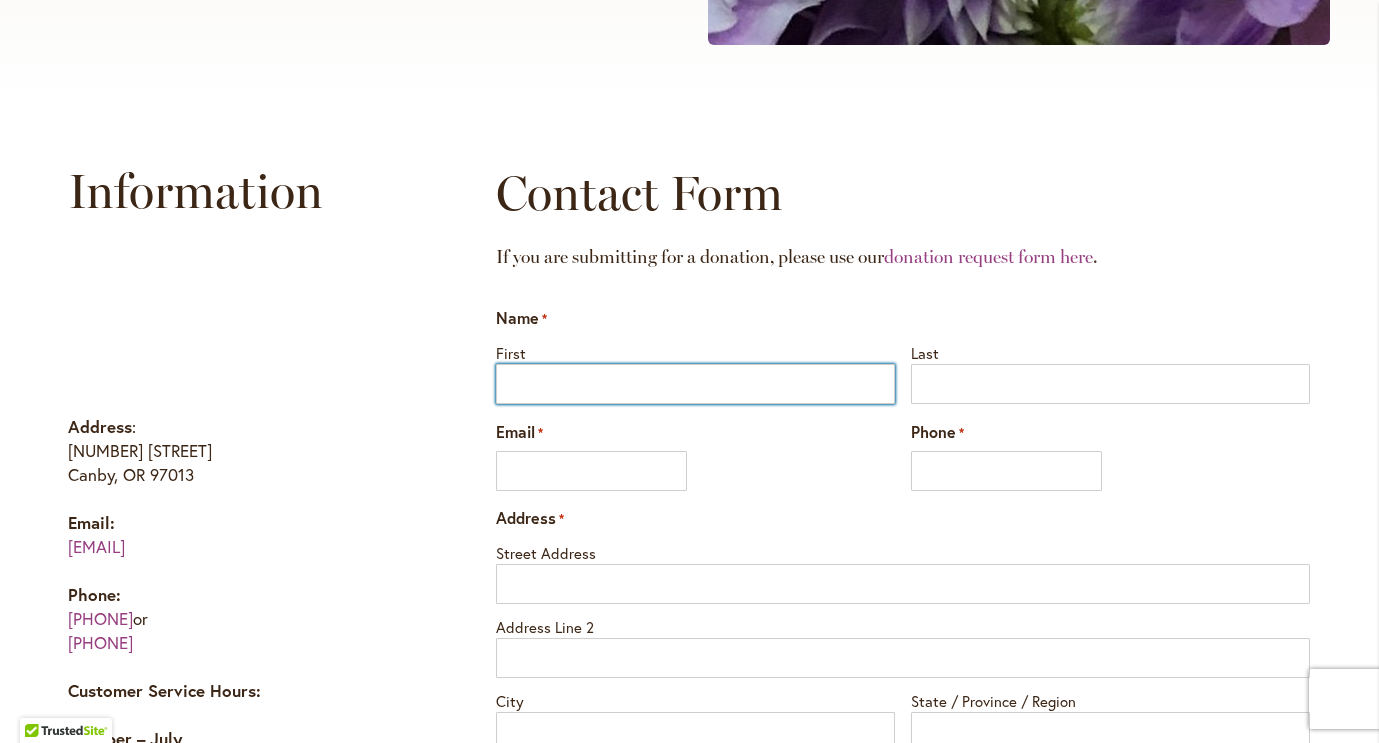 click on "First" at bounding box center [695, 384] 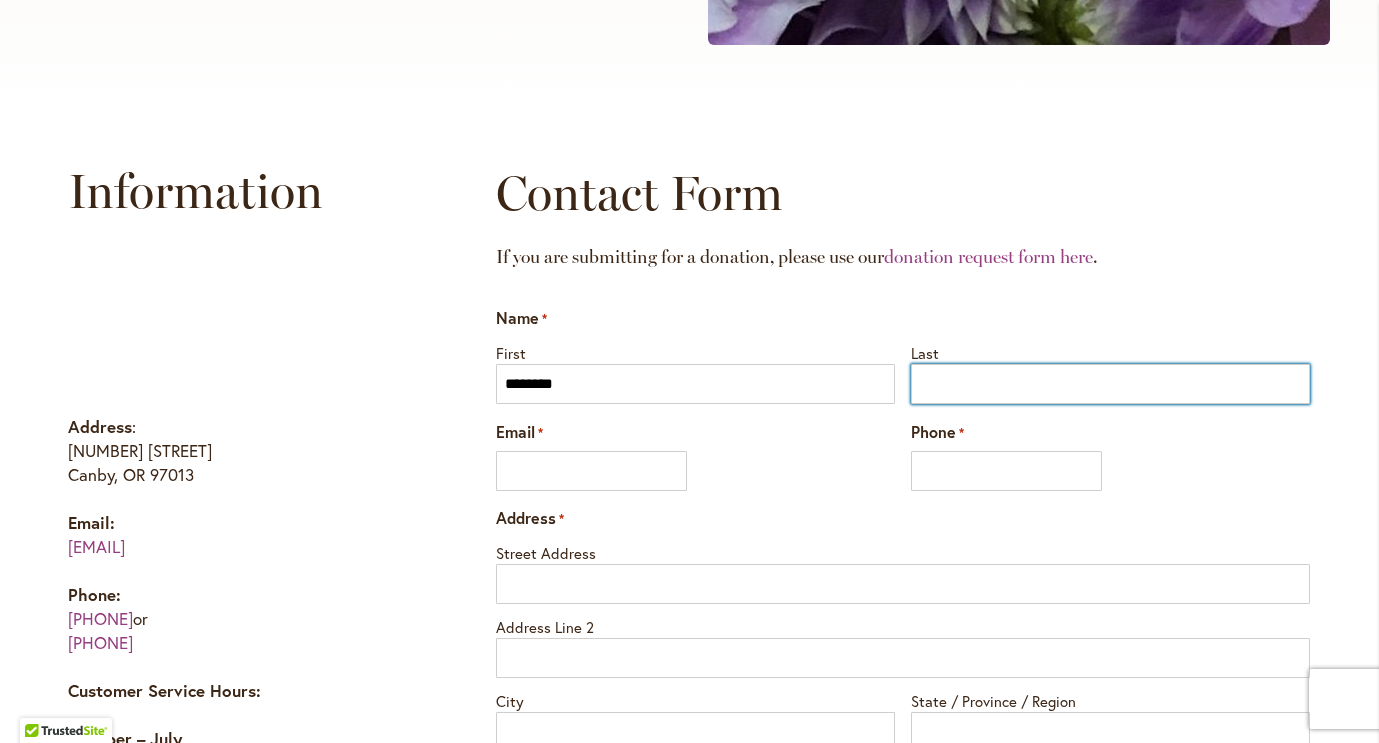 type on "********" 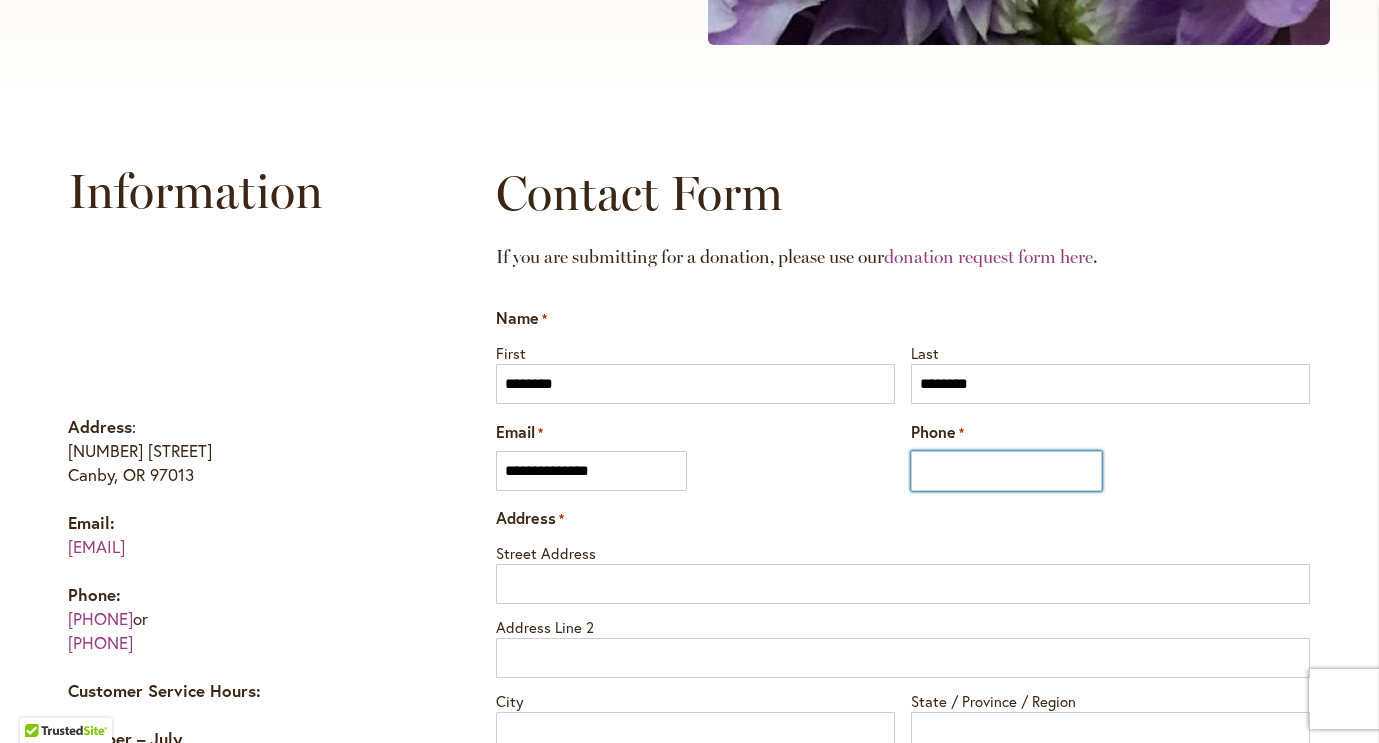 type on "**********" 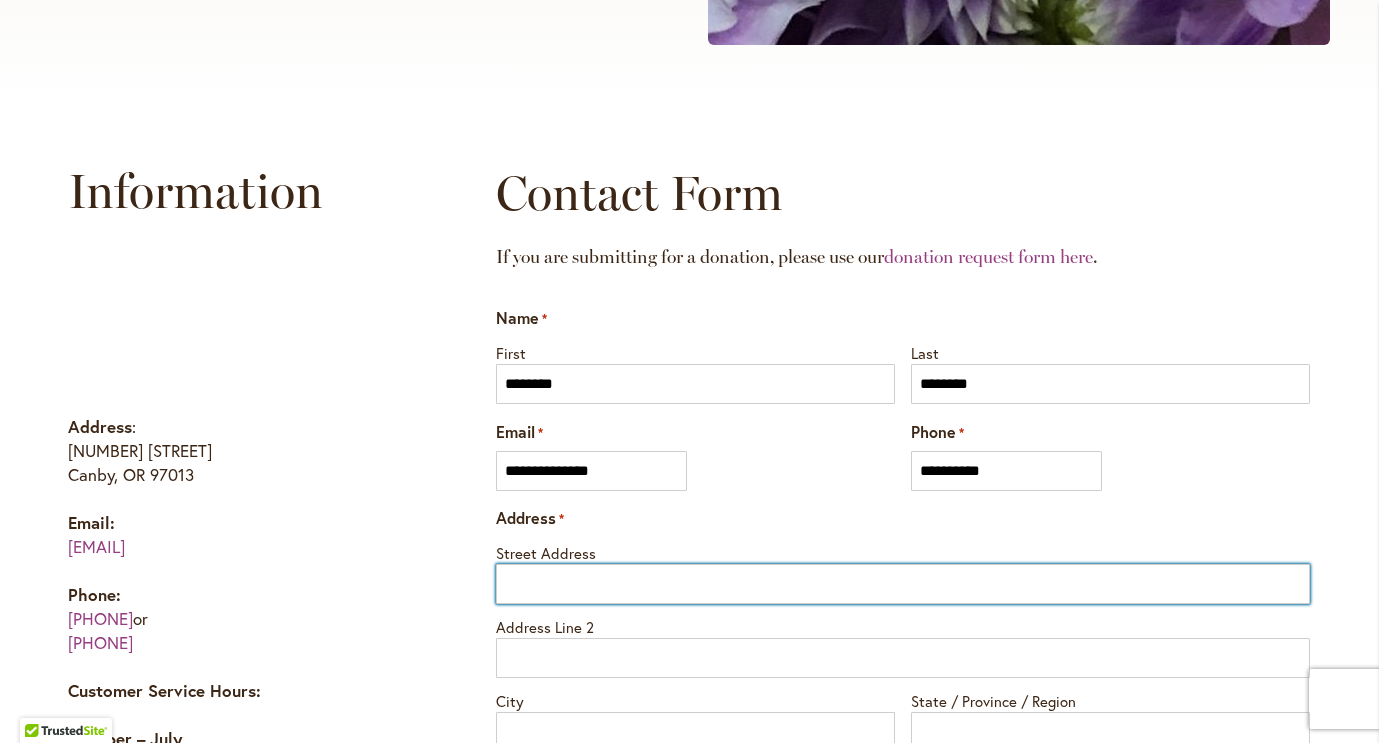 type on "**********" 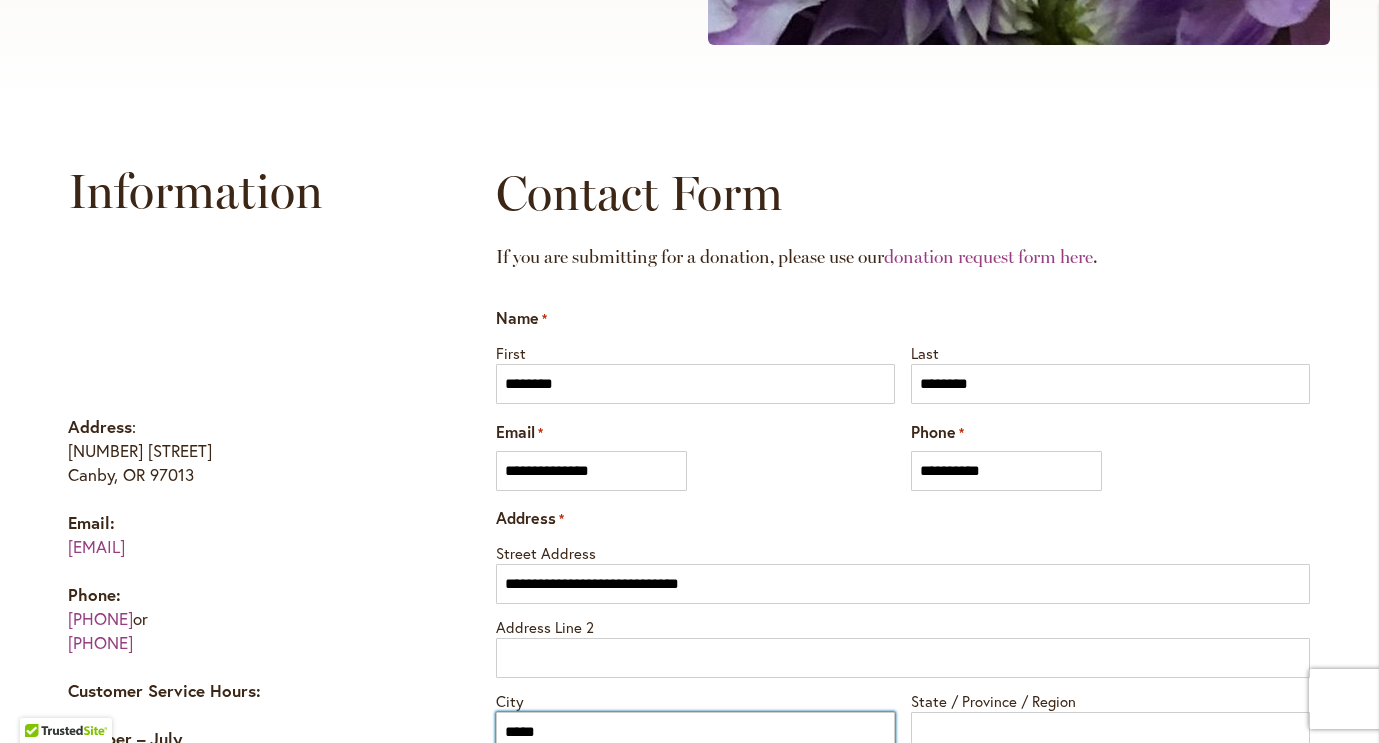 type on "**" 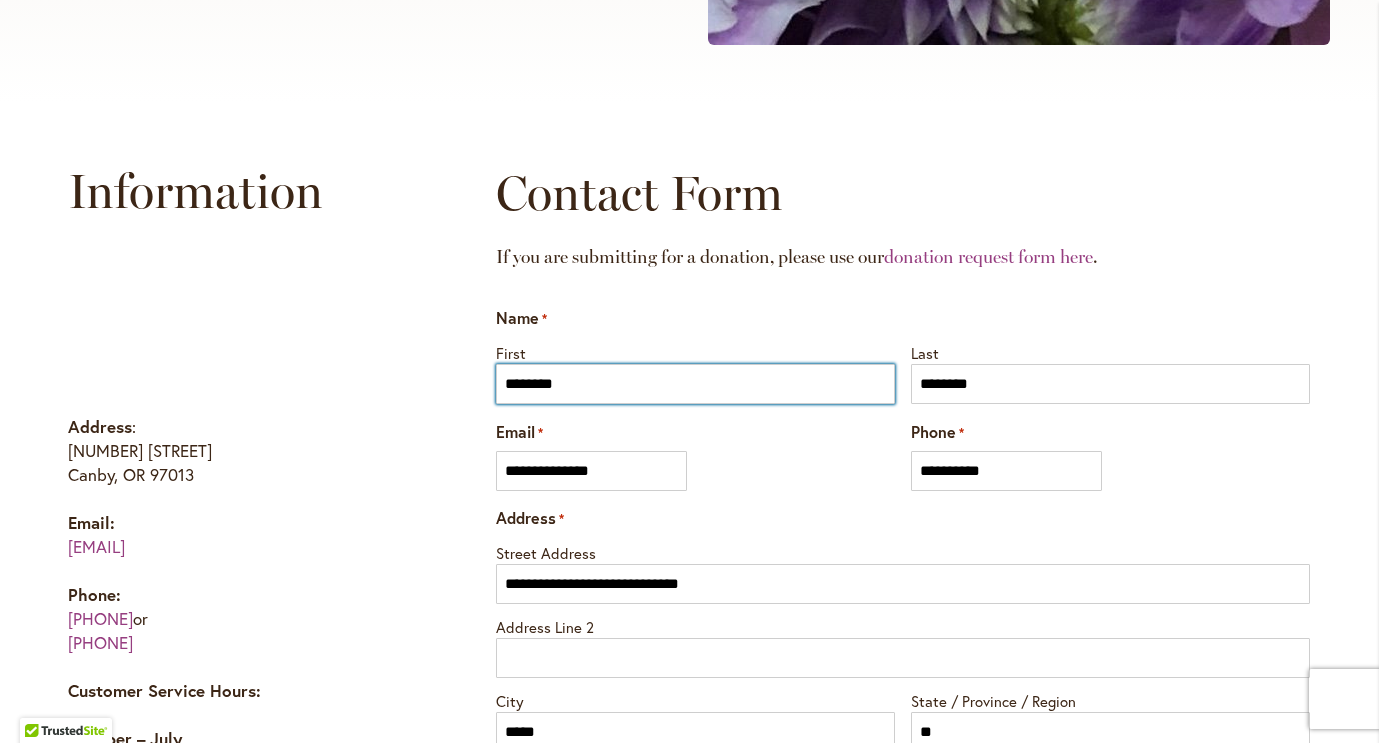 type on "**********" 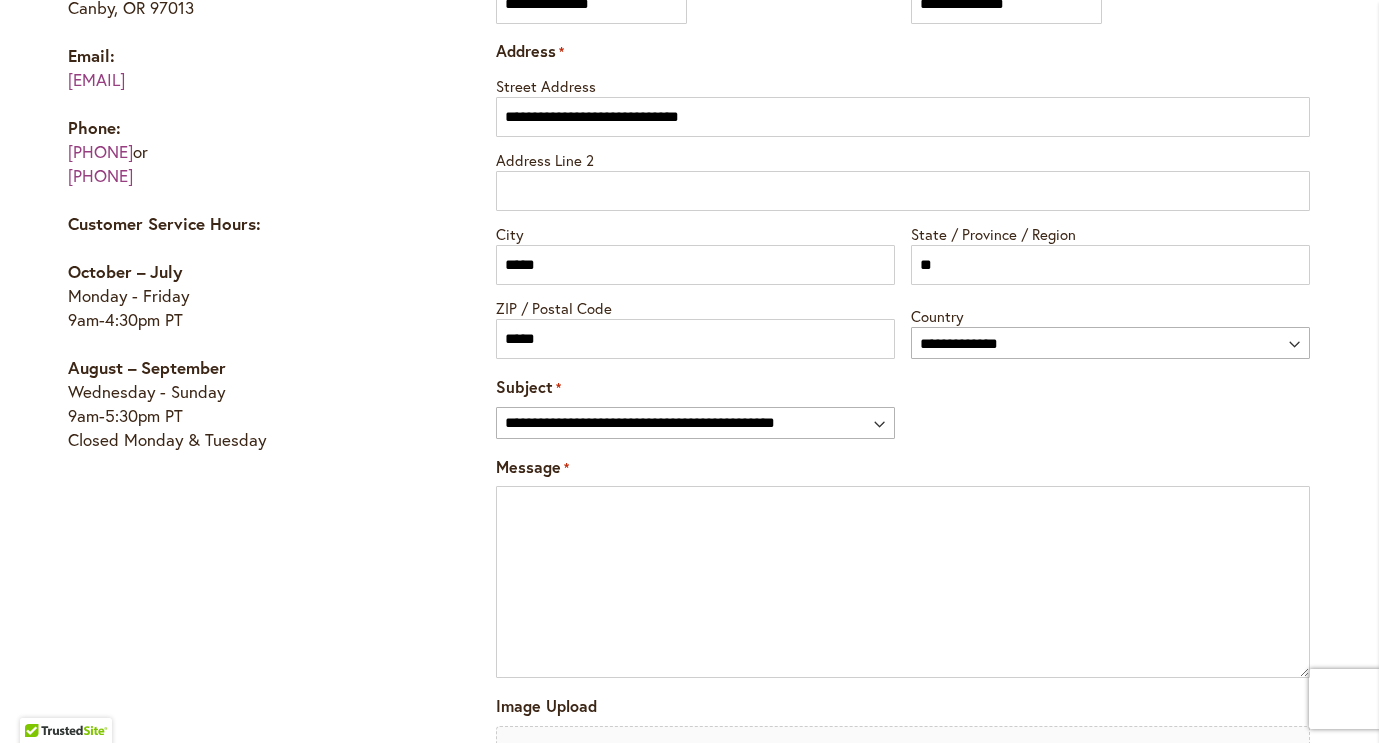 scroll, scrollTop: 1329, scrollLeft: 0, axis: vertical 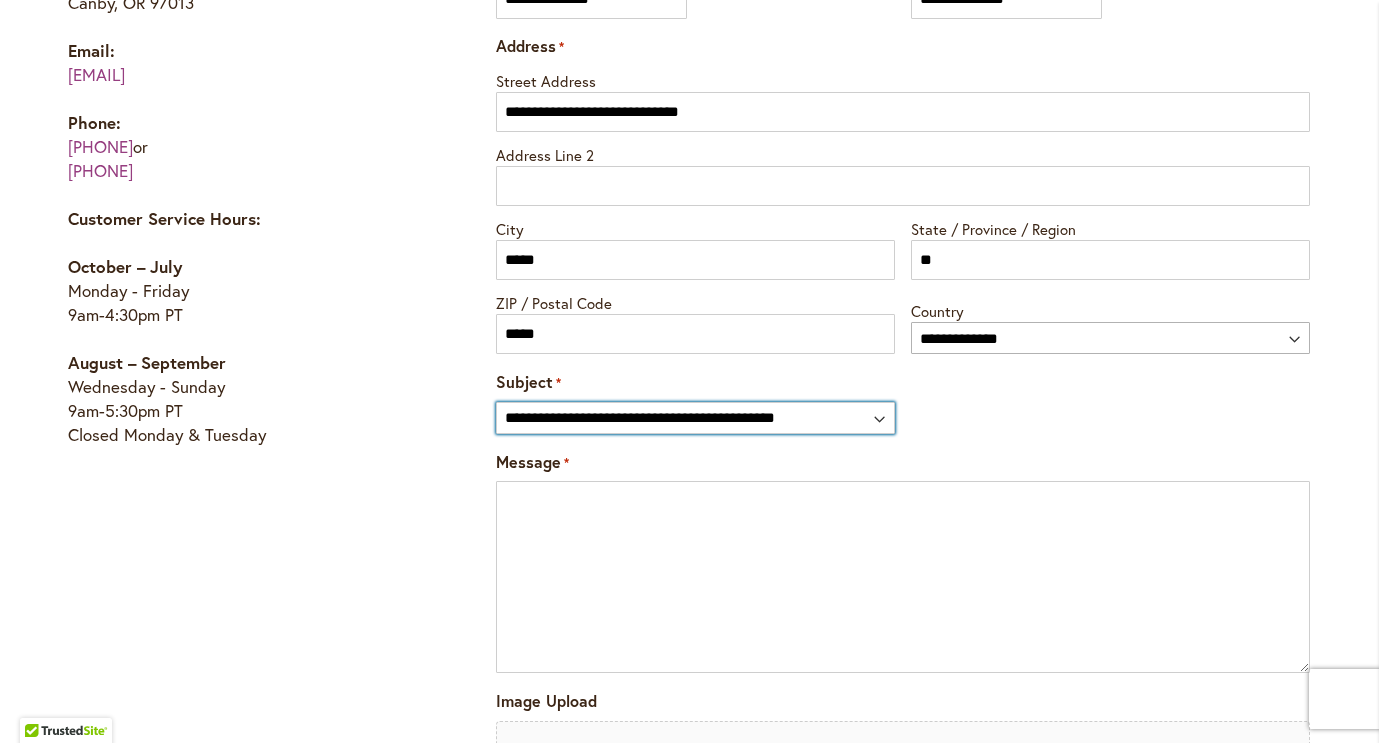 click on "**********" at bounding box center (695, 418) 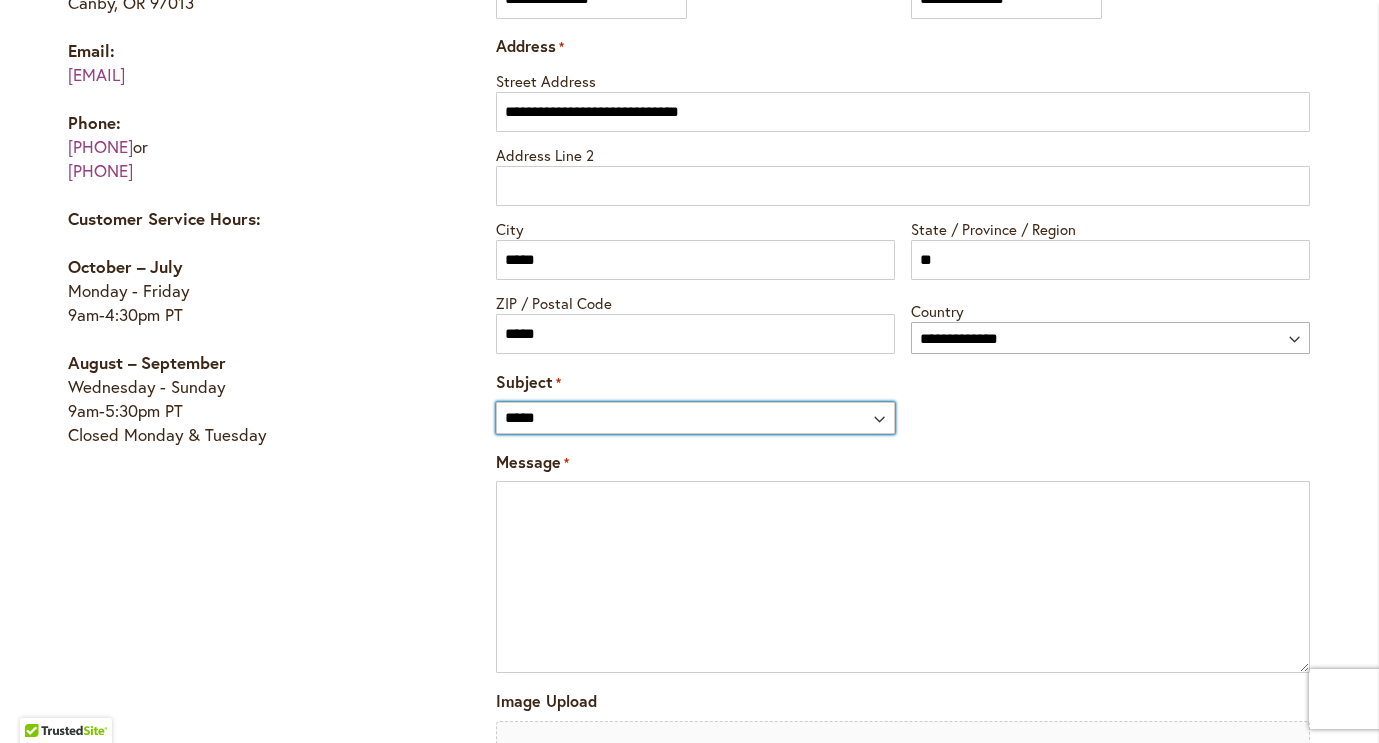 scroll, scrollTop: 1388, scrollLeft: 0, axis: vertical 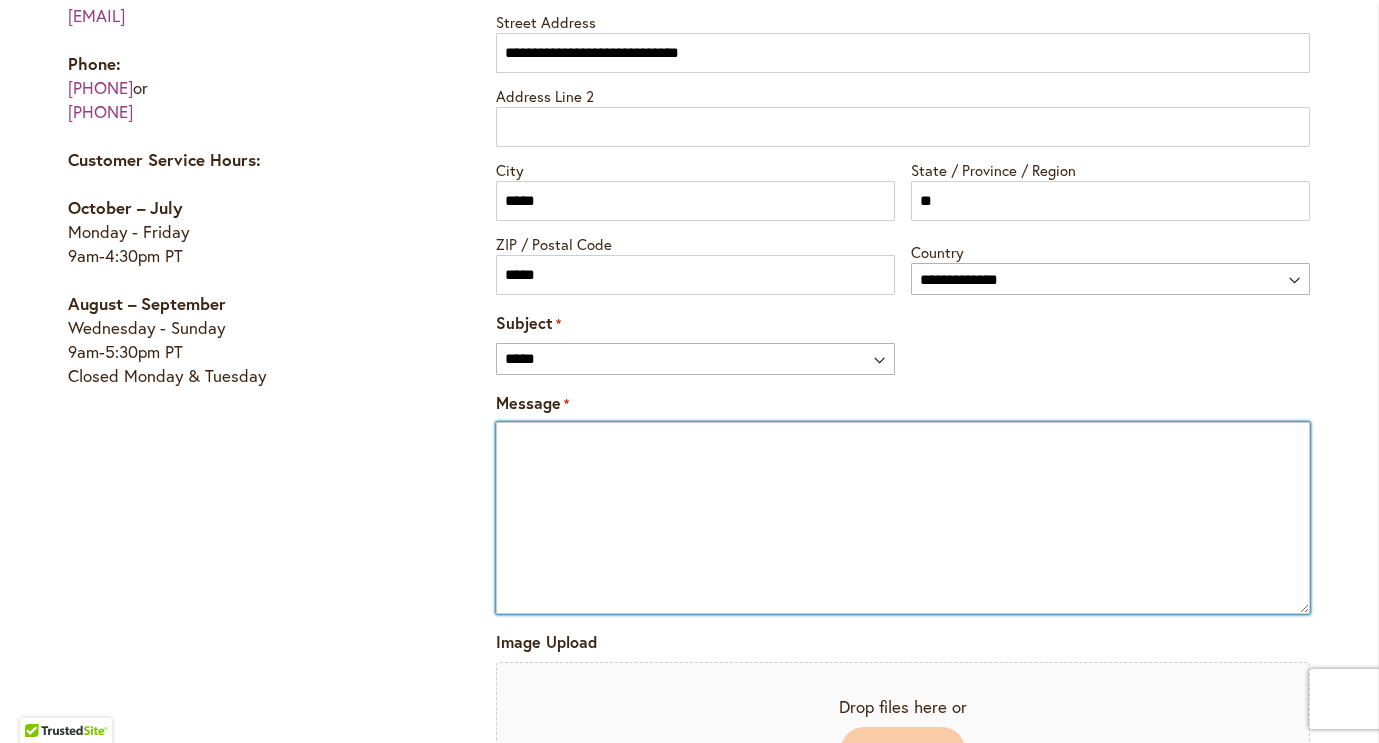 click on "Message *" at bounding box center (902, 518) 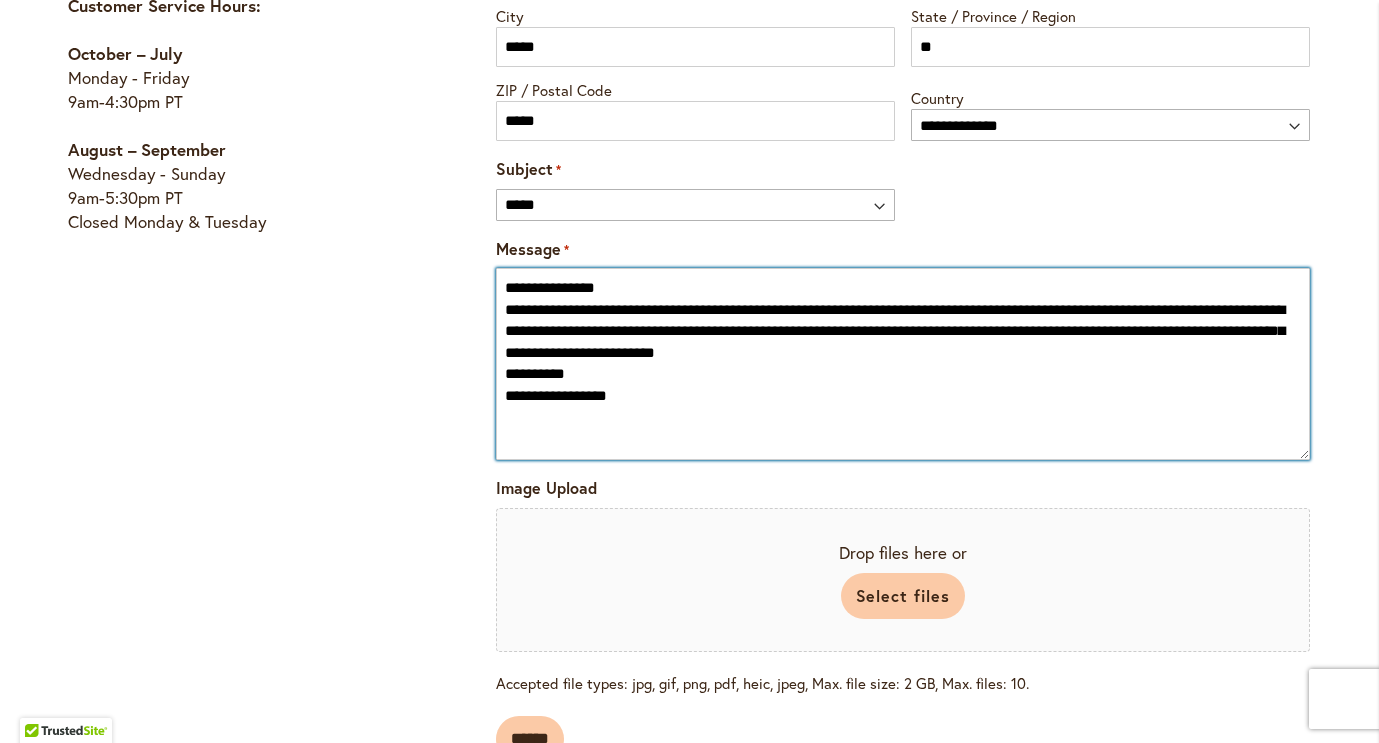 scroll, scrollTop: 1579, scrollLeft: 0, axis: vertical 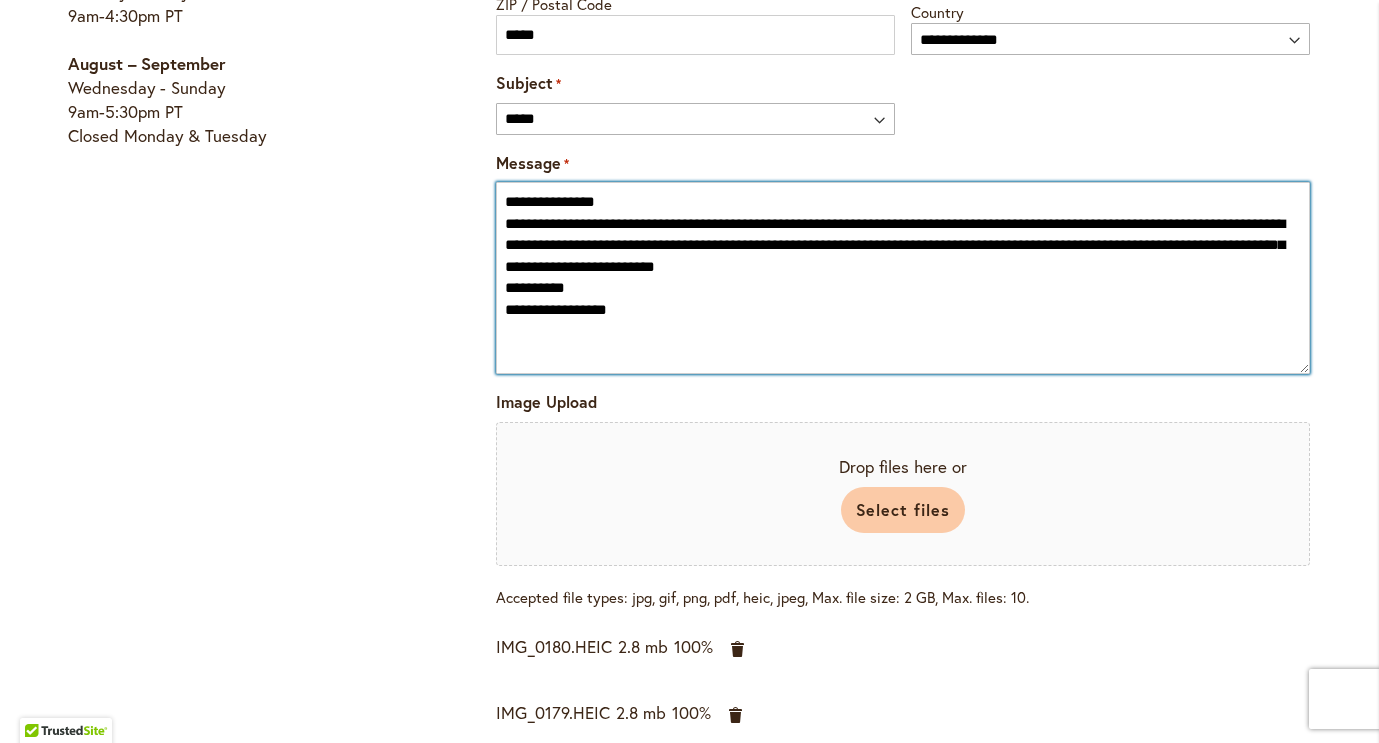 click on "**********" at bounding box center [902, 278] 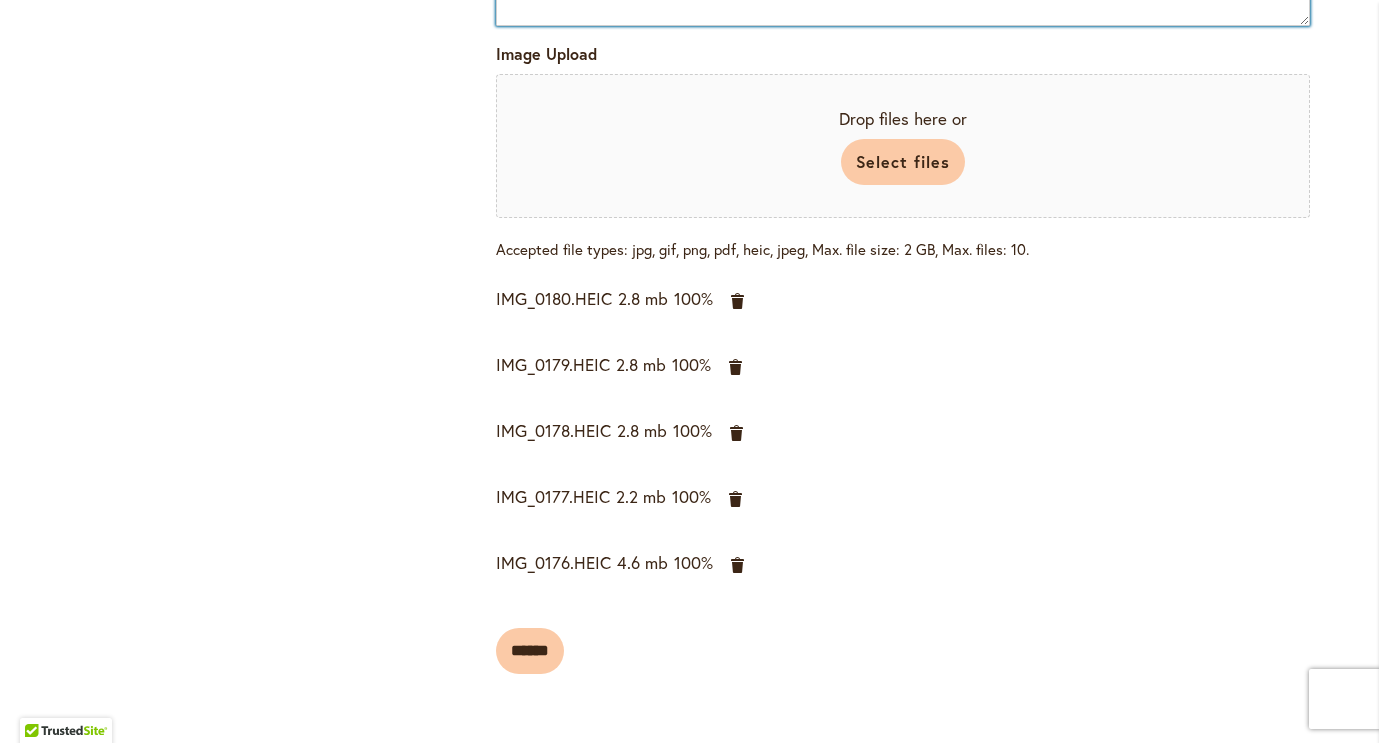 scroll, scrollTop: 1990, scrollLeft: 0, axis: vertical 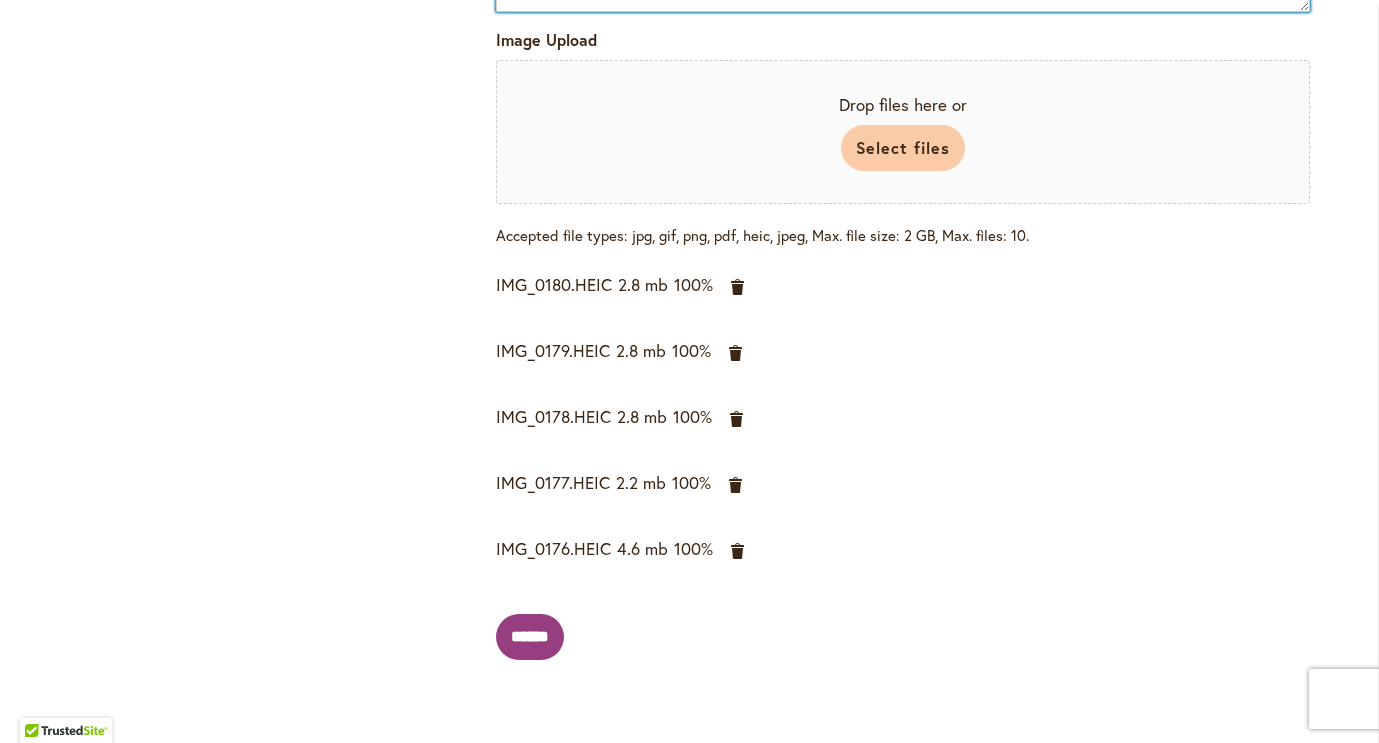 type on "**********" 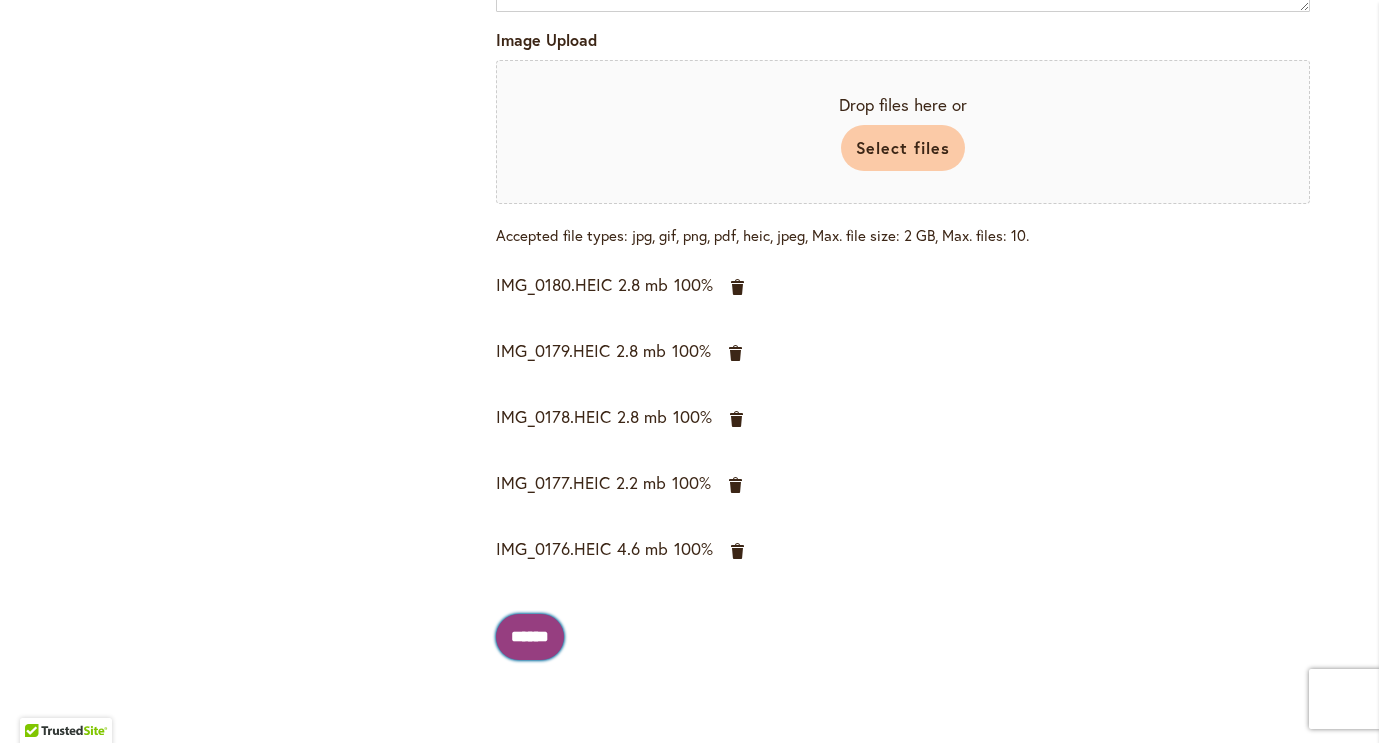click on "******" at bounding box center (530, 637) 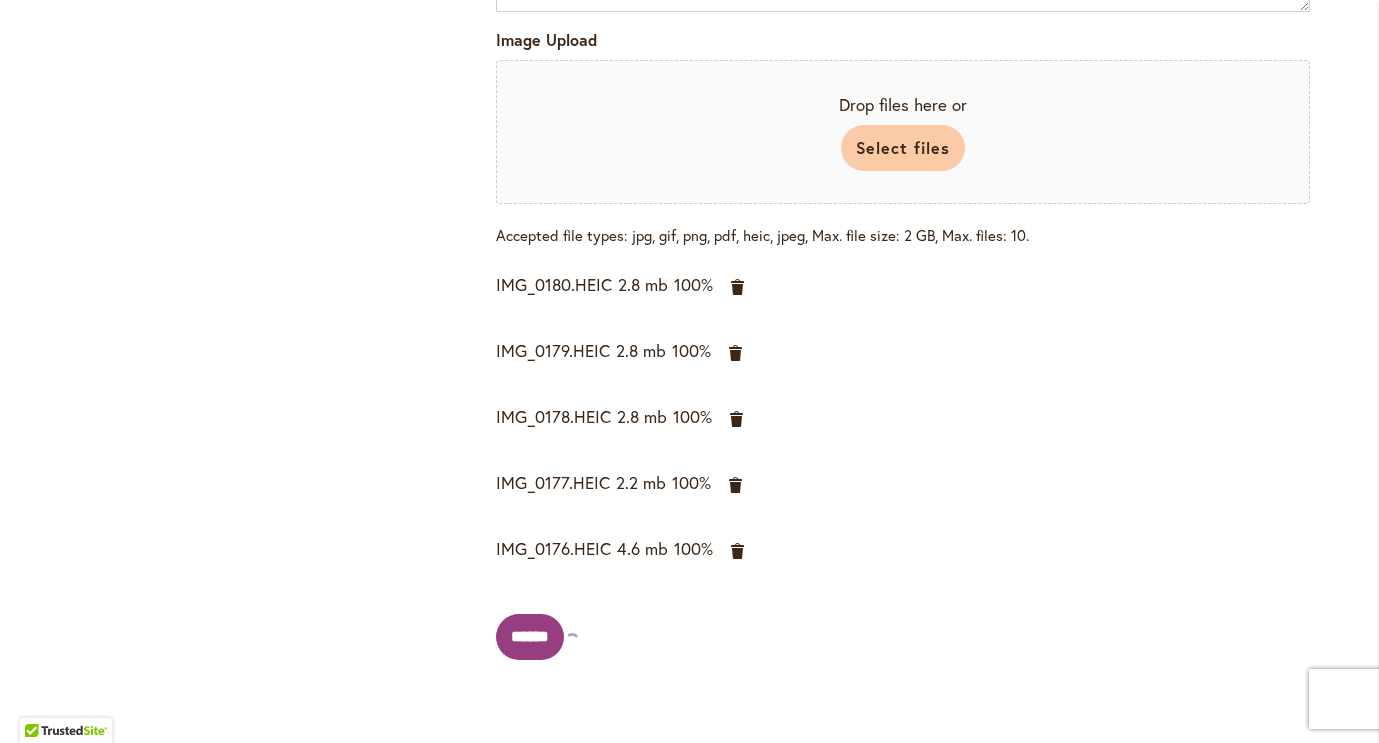 scroll, scrollTop: 0, scrollLeft: 0, axis: both 